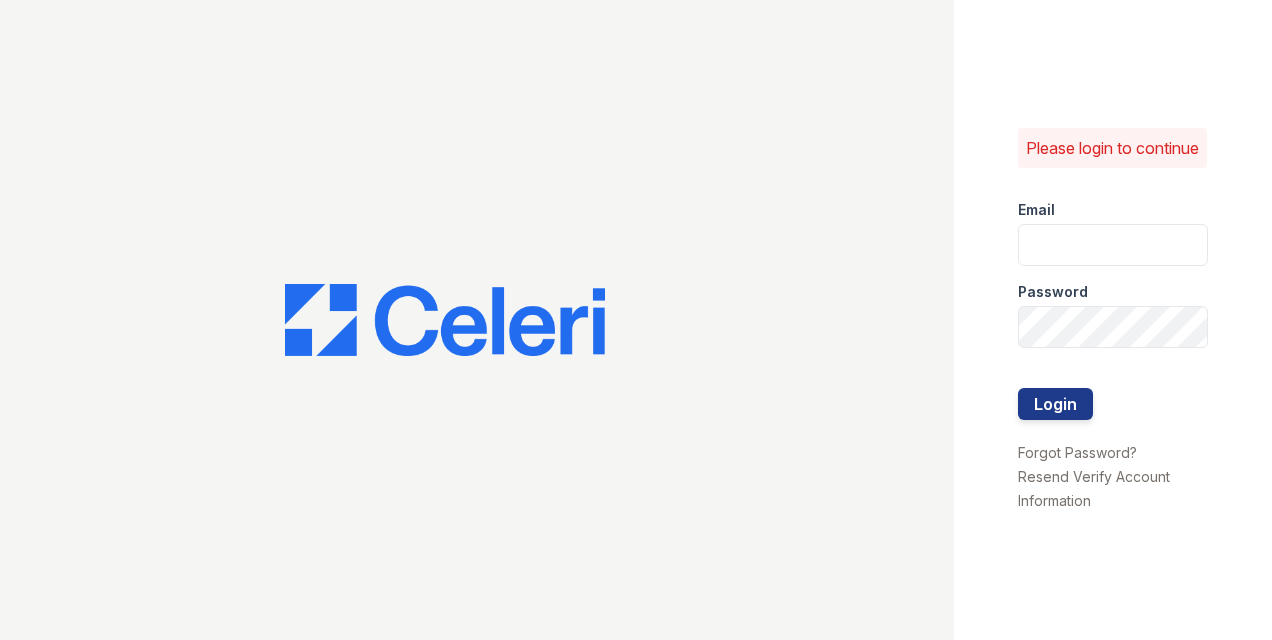 scroll, scrollTop: 0, scrollLeft: 0, axis: both 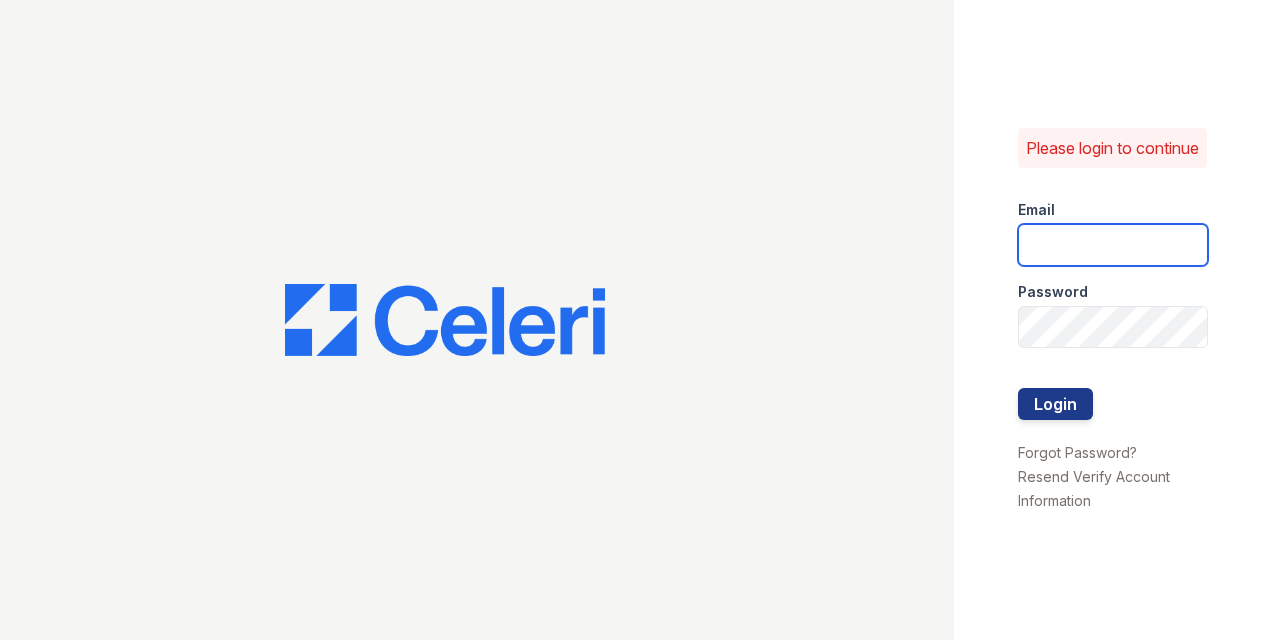 type on "[USERNAME]@example.com" 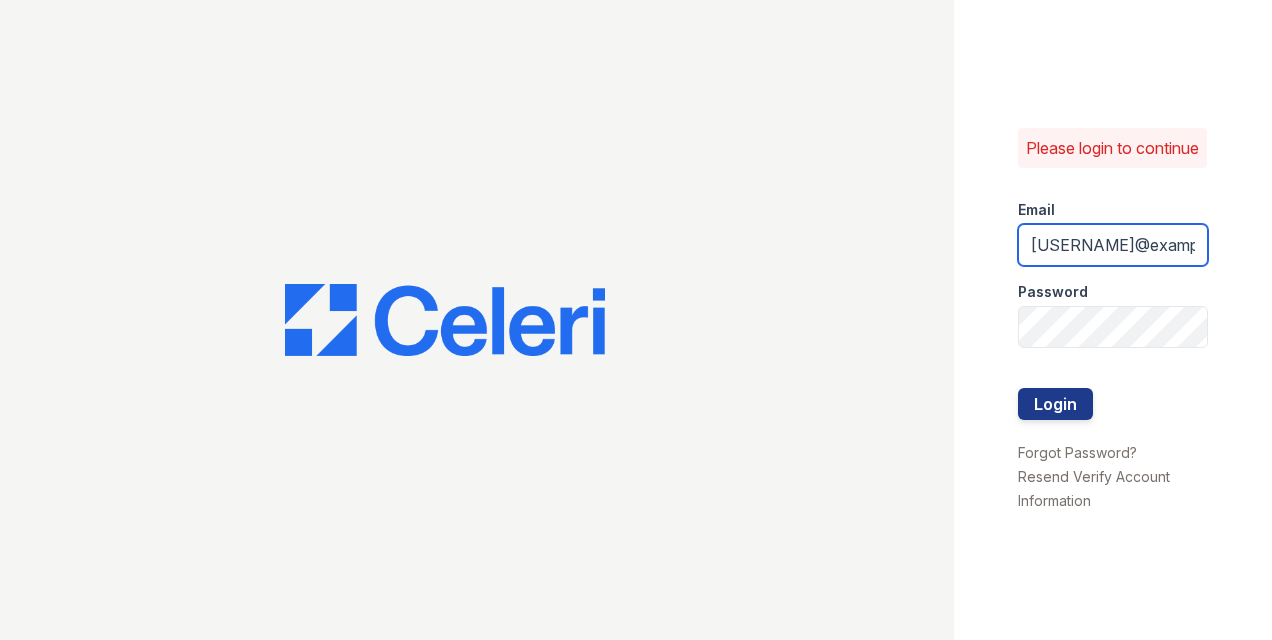 click on "grosariogaro@trinity-pm.com" at bounding box center [1113, 245] 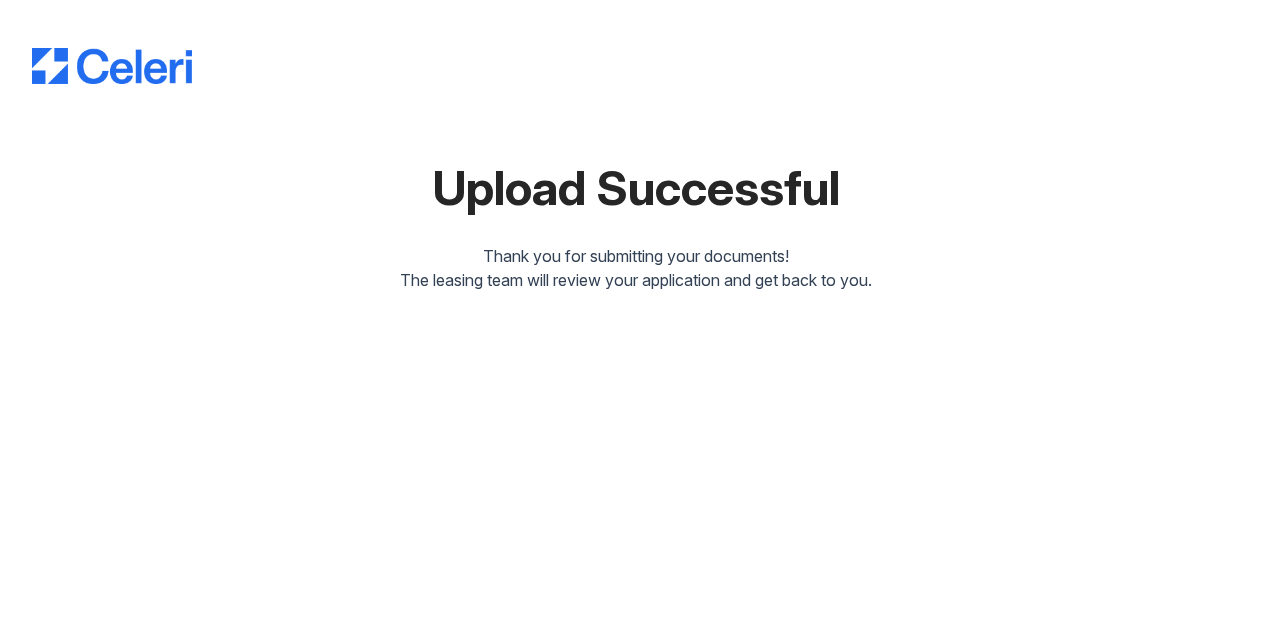 scroll, scrollTop: 0, scrollLeft: 0, axis: both 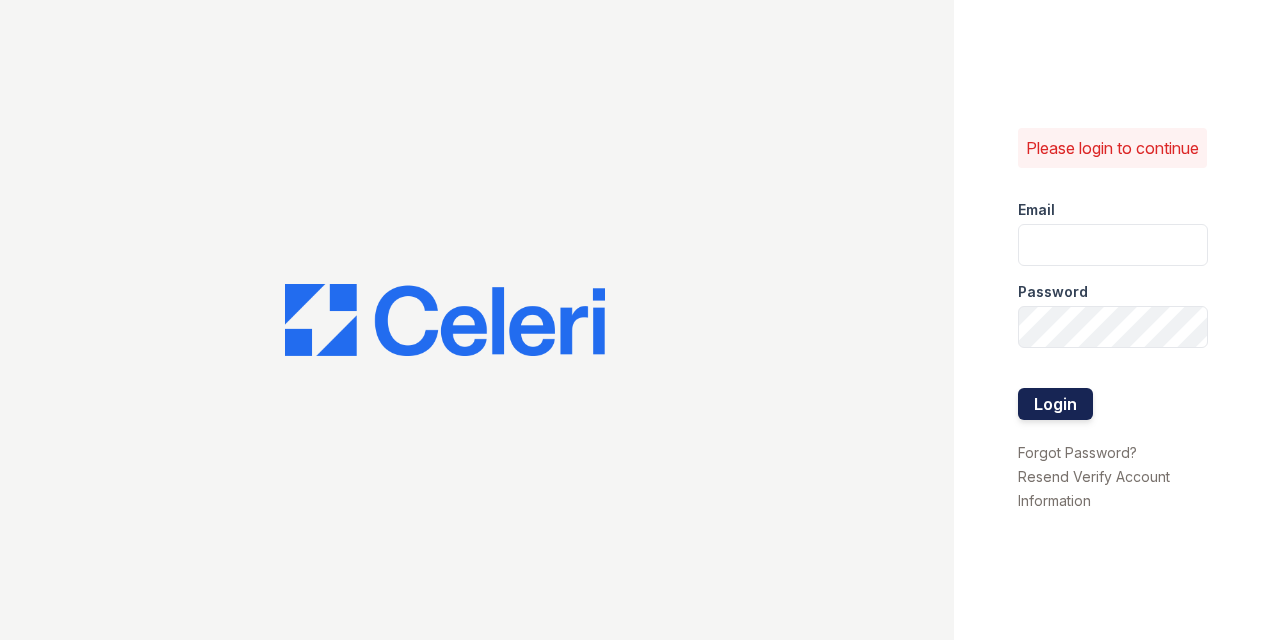 type on "[USERNAME]@example.com" 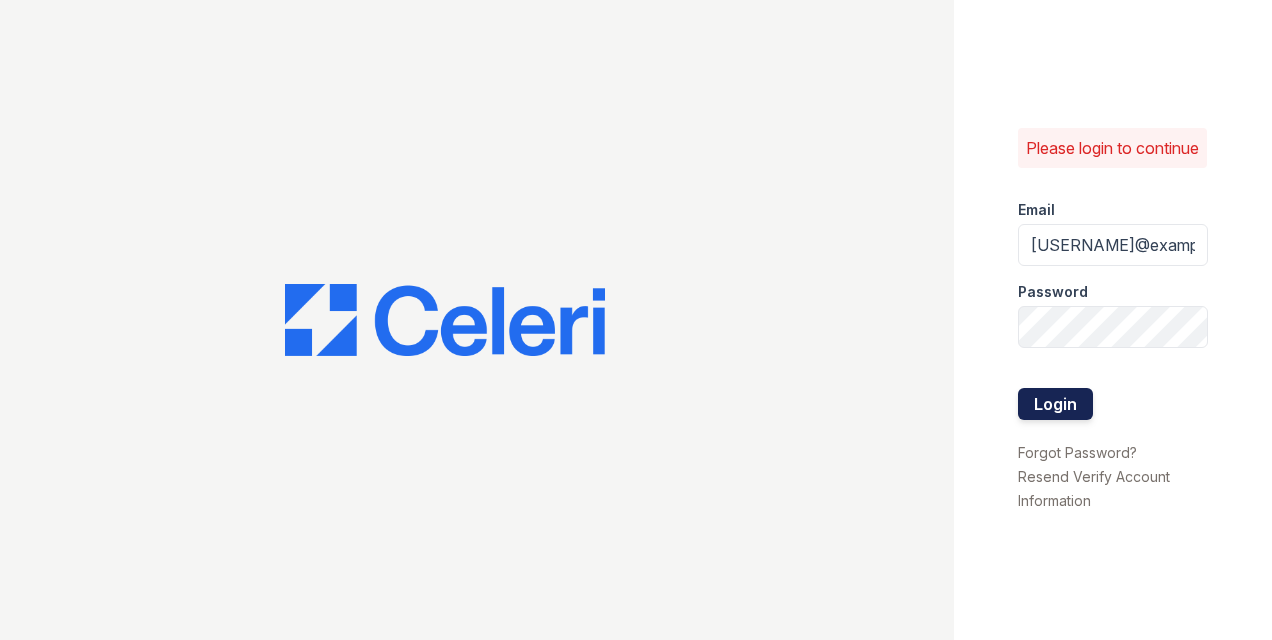 click on "Login" at bounding box center (1055, 404) 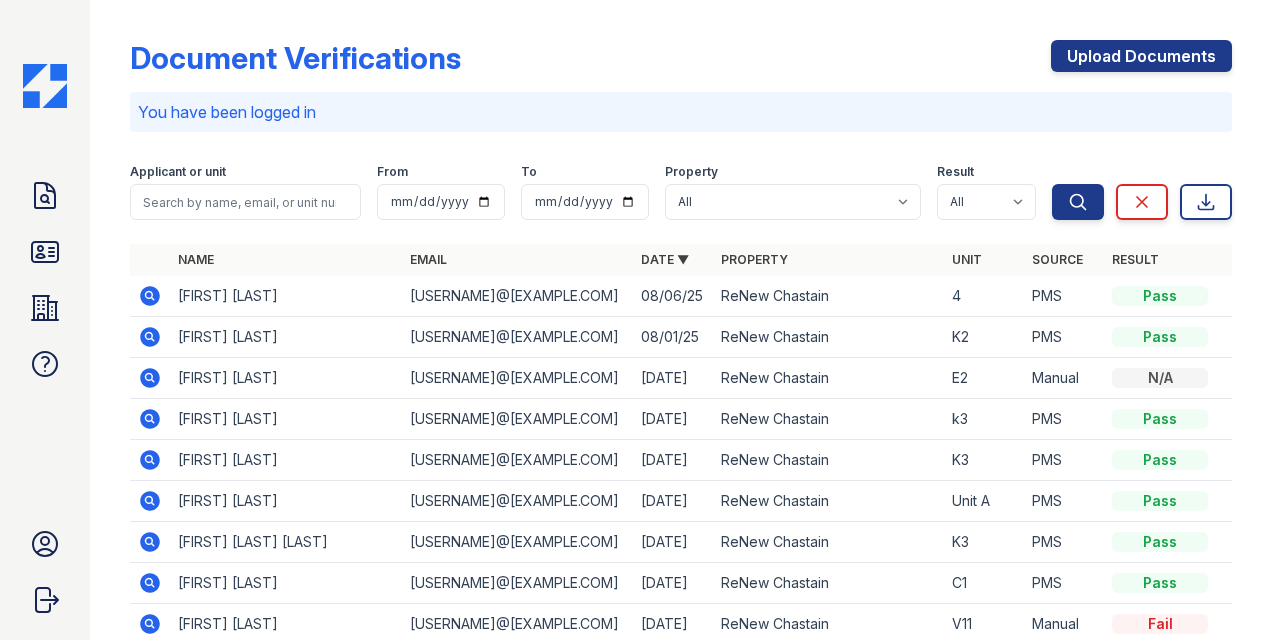 scroll, scrollTop: 0, scrollLeft: 0, axis: both 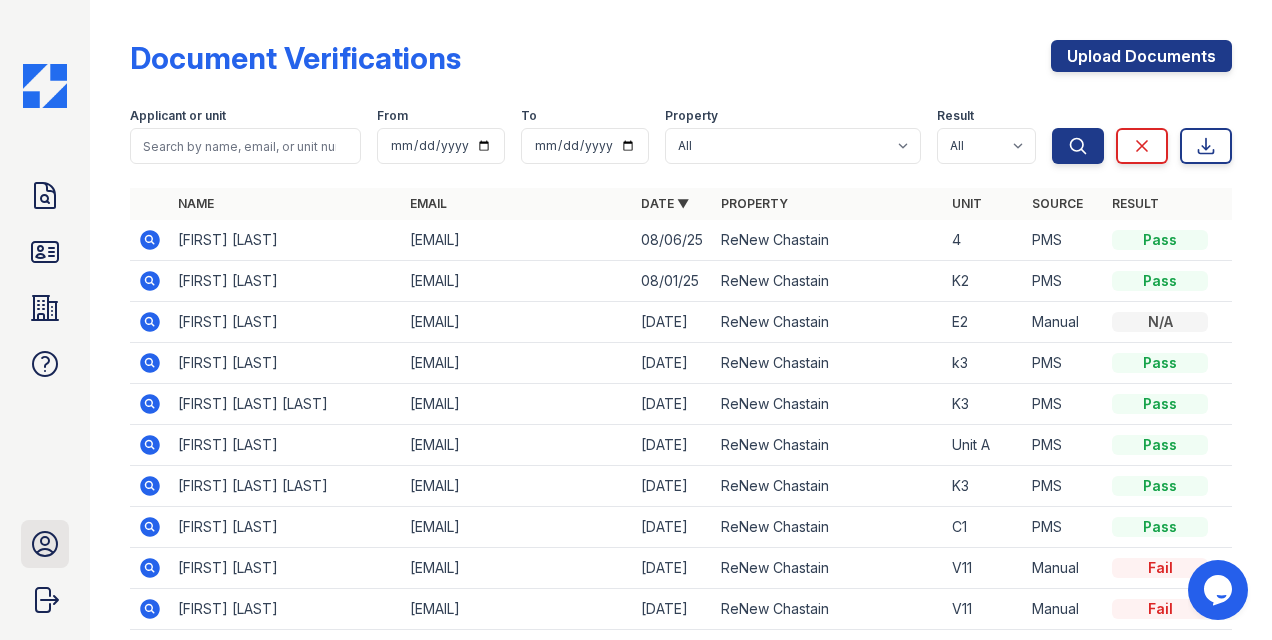 click 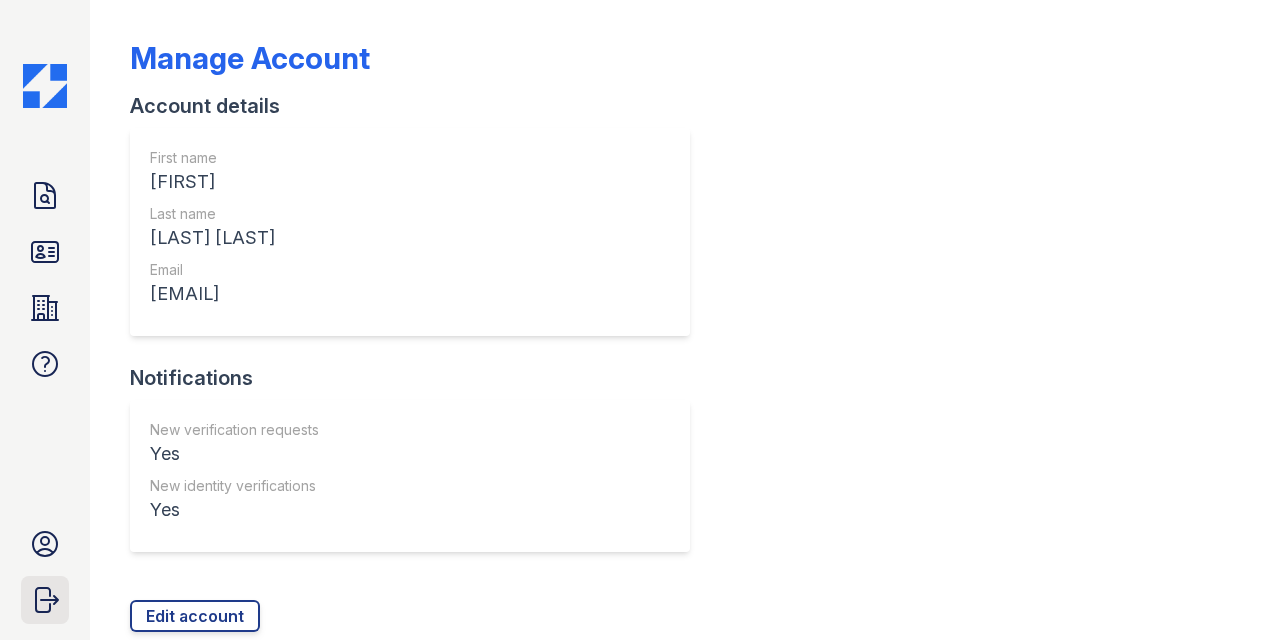 click 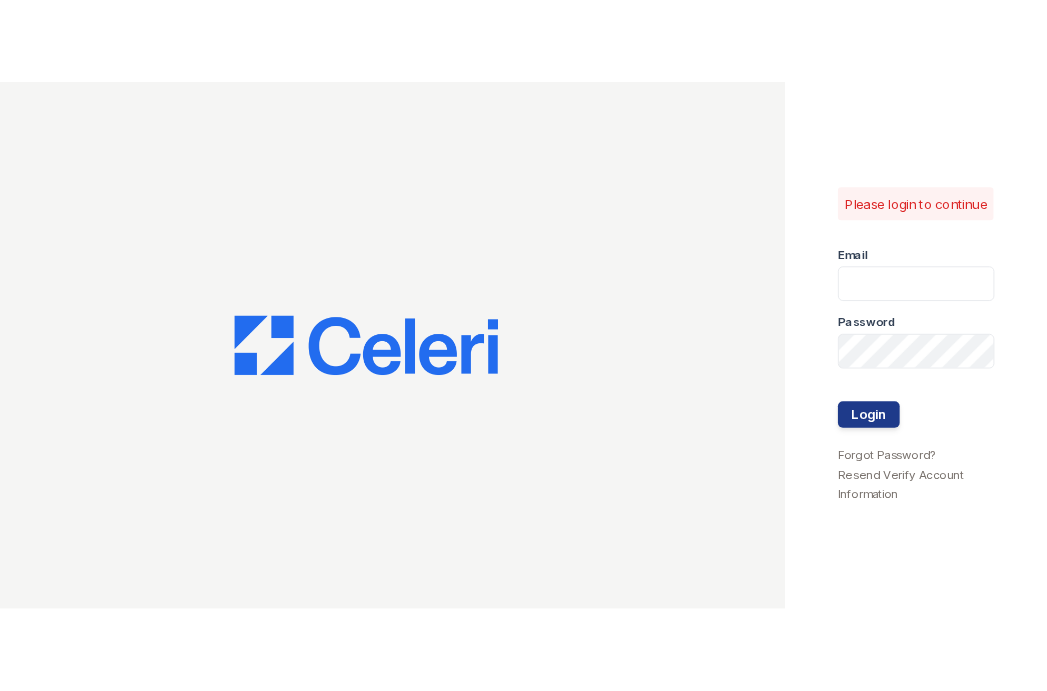 scroll, scrollTop: 0, scrollLeft: 0, axis: both 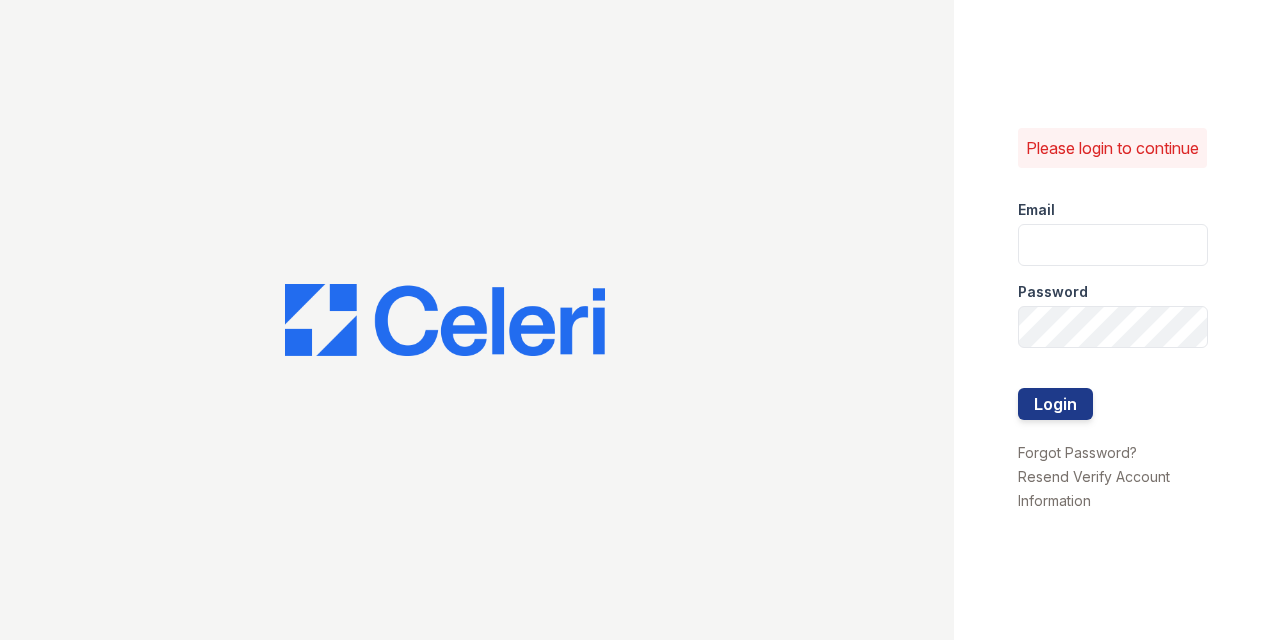 type on "grosariogaro@trinity-pm.com" 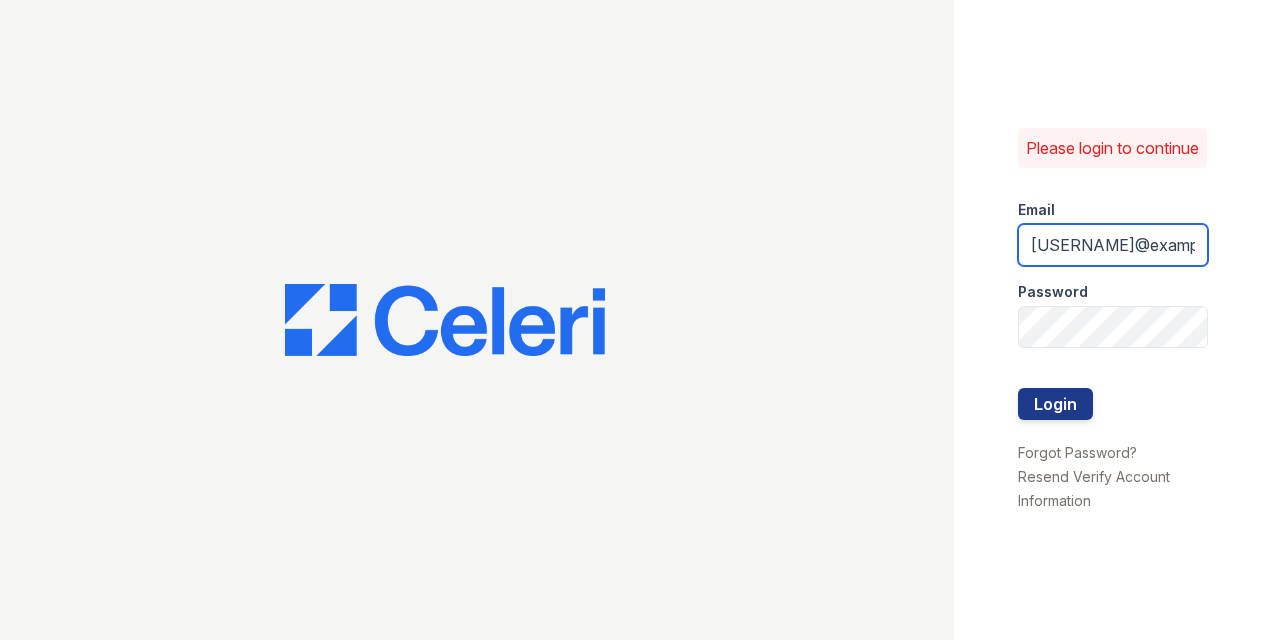 click on "grosariogaro@trinity-pm.com" at bounding box center [1113, 245] 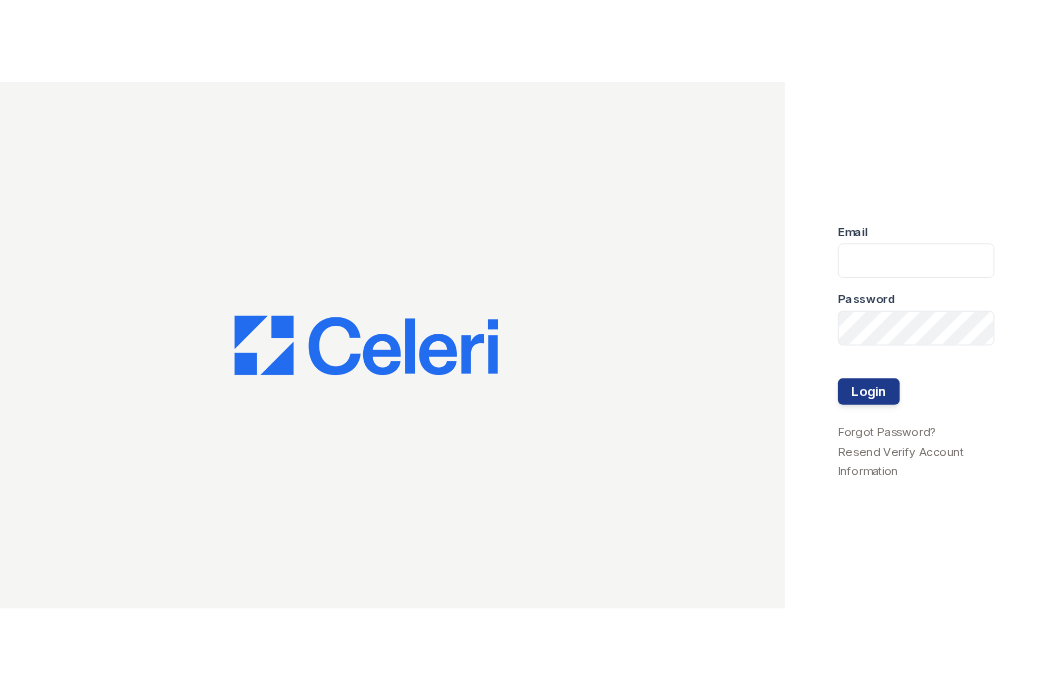 scroll, scrollTop: 0, scrollLeft: 0, axis: both 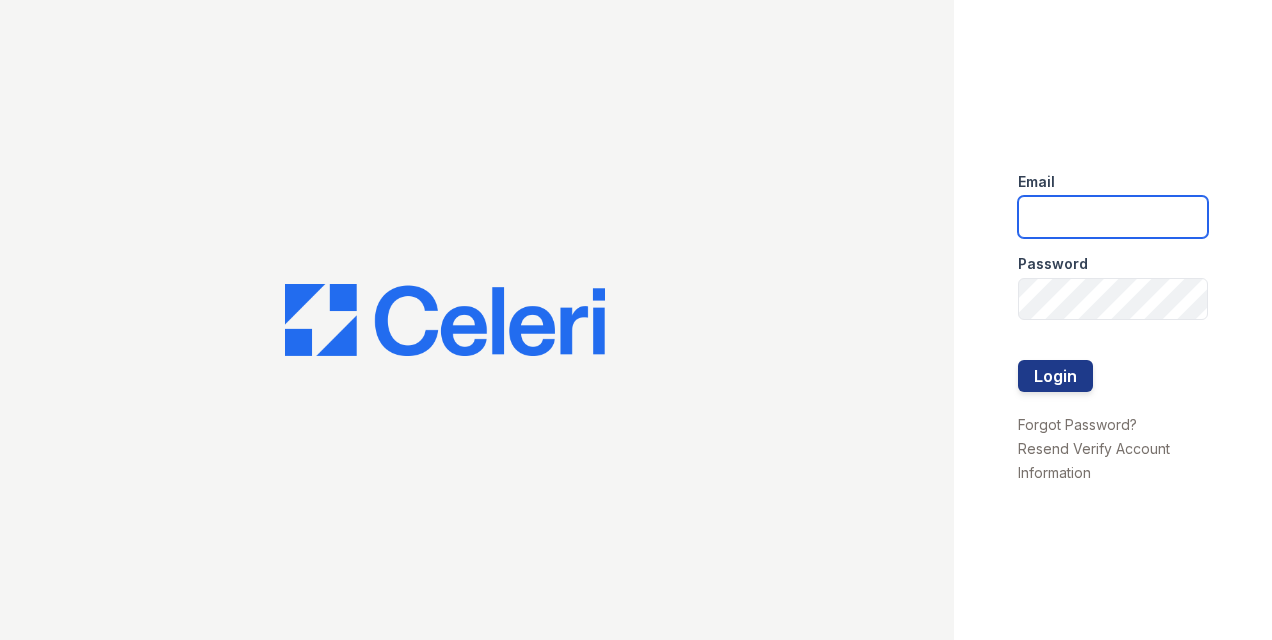 type on "grosariogaro@trinity-pm.com" 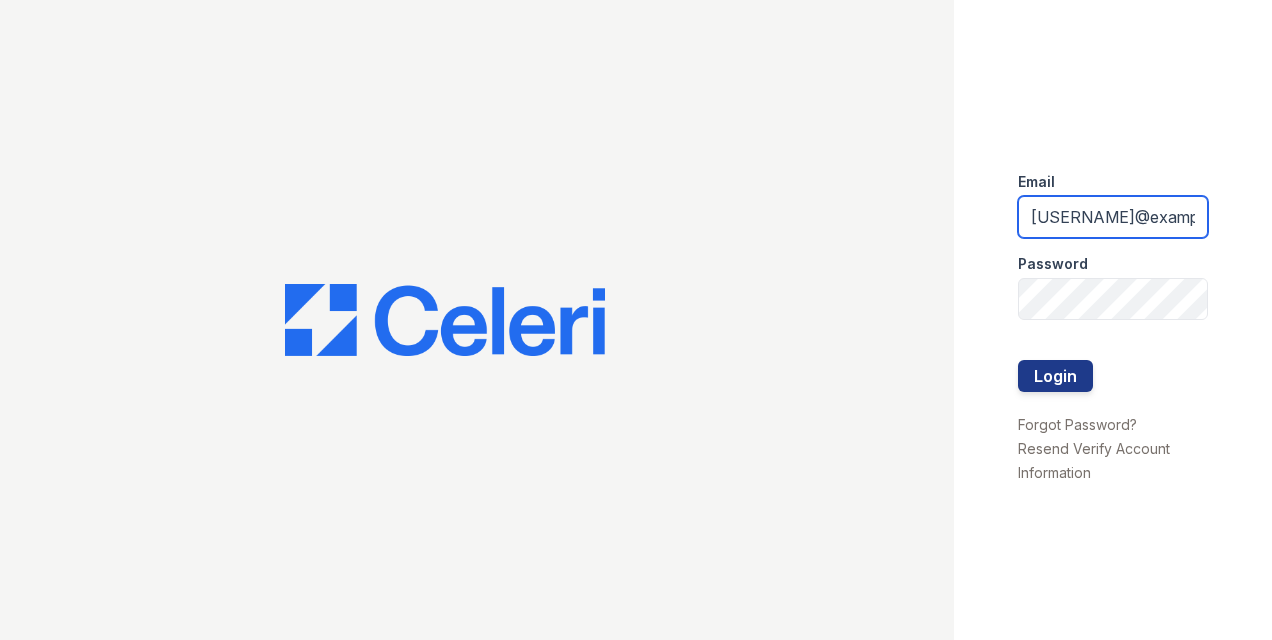 click on "grosariogaro@trinity-pm.com" at bounding box center (1113, 217) 